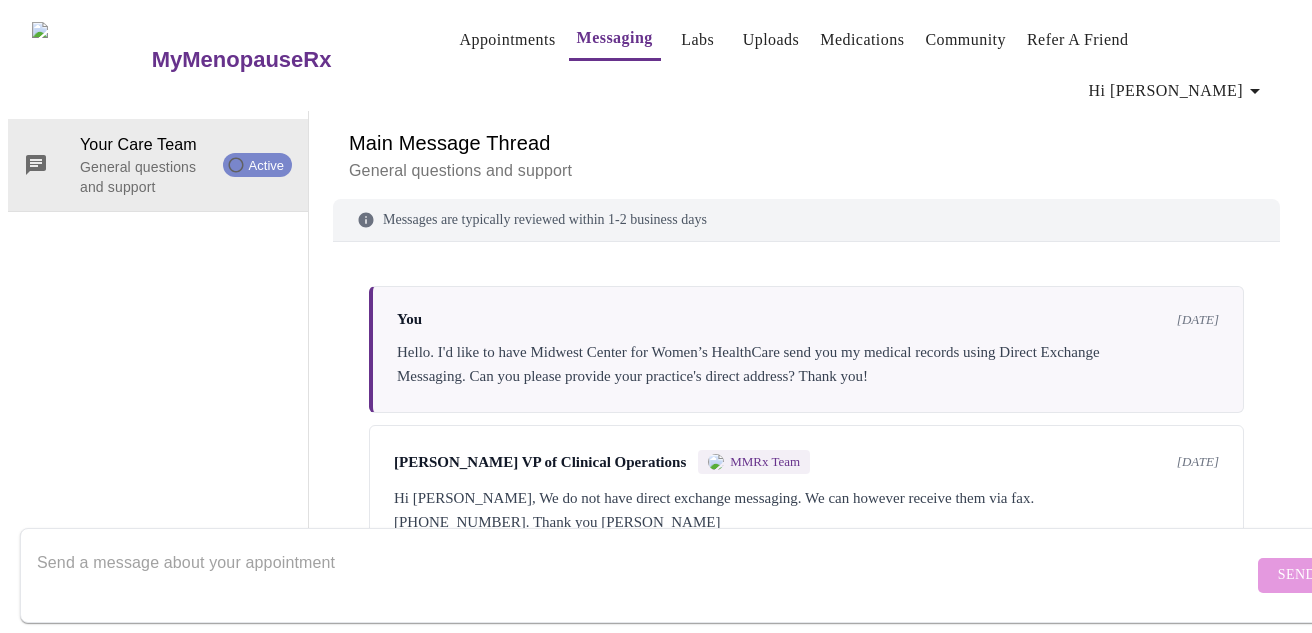 scroll, scrollTop: 123, scrollLeft: 0, axis: vertical 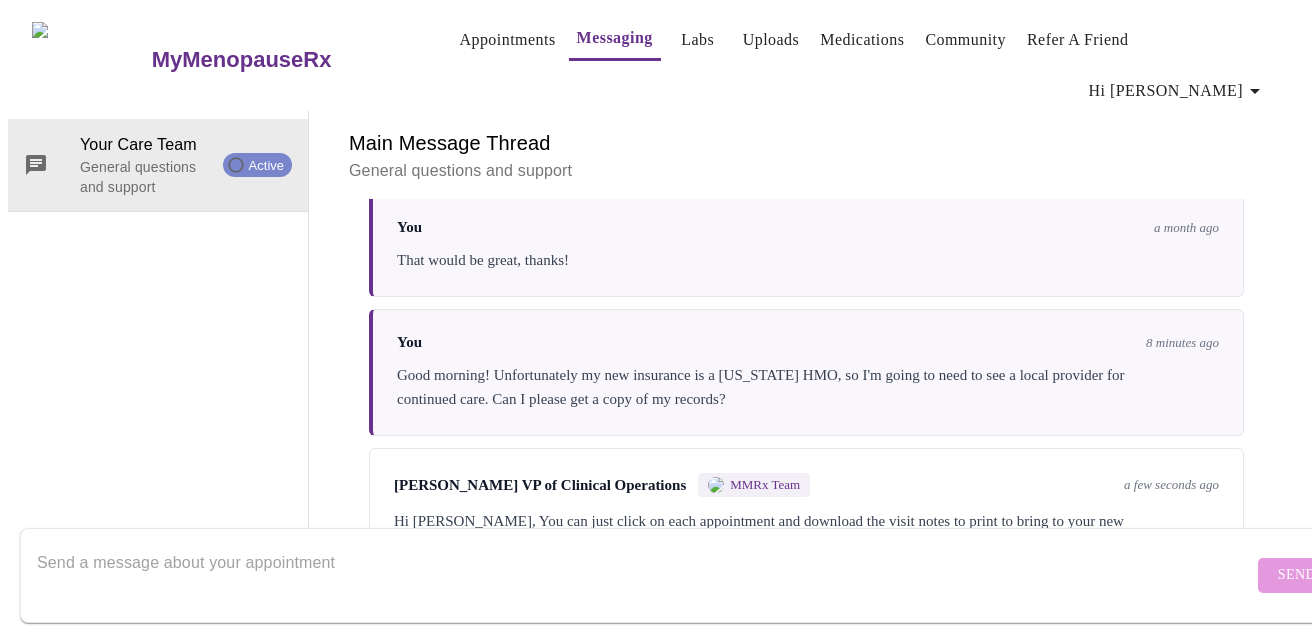 click on "Hi [PERSON_NAME], You can just click on each appointment and download the visit notes to print to bring to your new clinician. Thank you and have a nice day!" at bounding box center (806, 533) 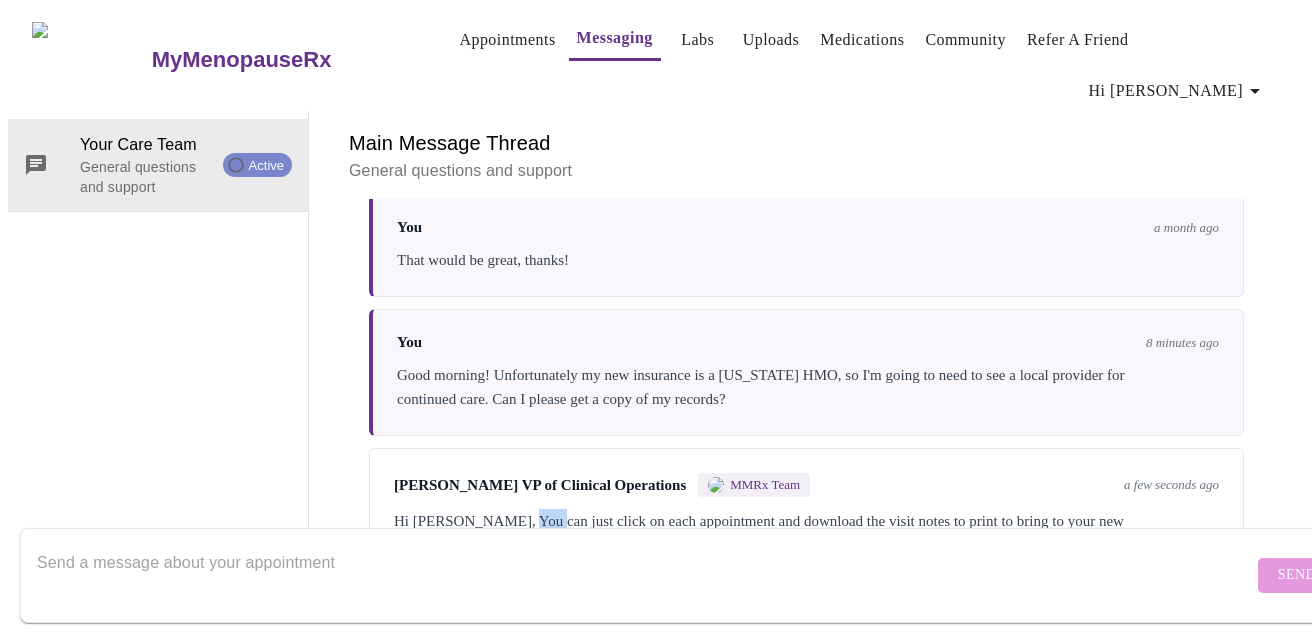 click on "Hi [PERSON_NAME], You can just click on each appointment and download the visit notes to print to bring to your new clinician. Thank you and have a nice day!" at bounding box center (806, 533) 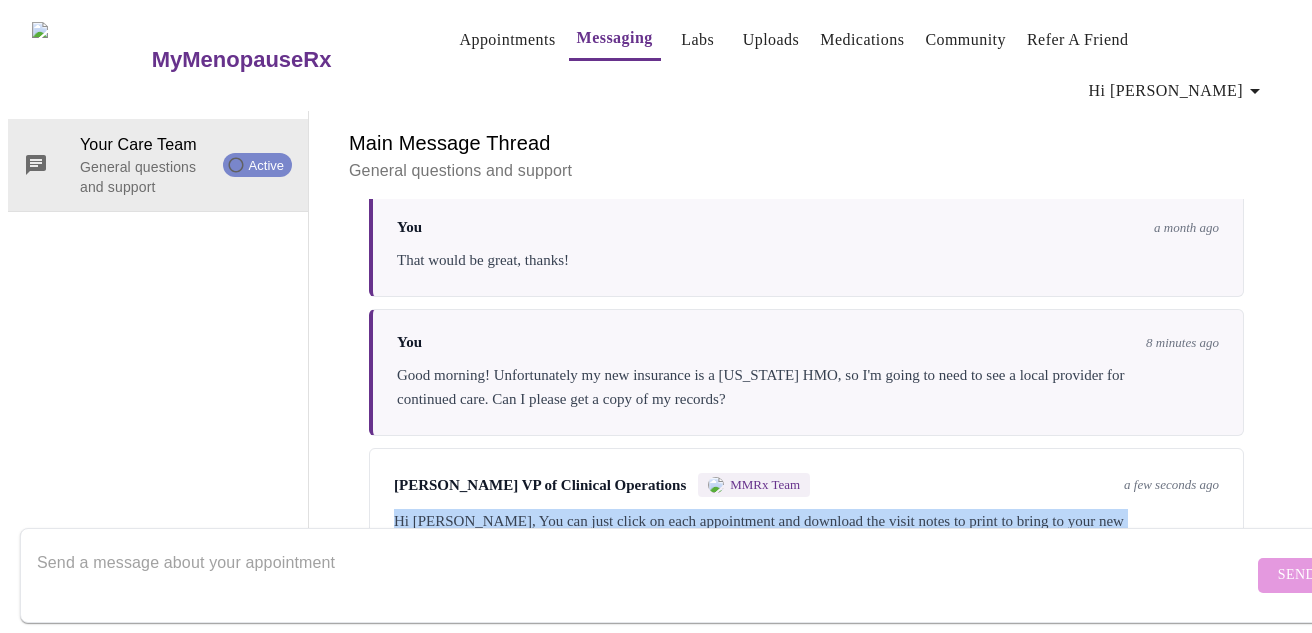 click on "Hi [PERSON_NAME], You can just click on each appointment and download the visit notes to print to bring to your new clinician. Thank you and have a nice day!" at bounding box center (806, 533) 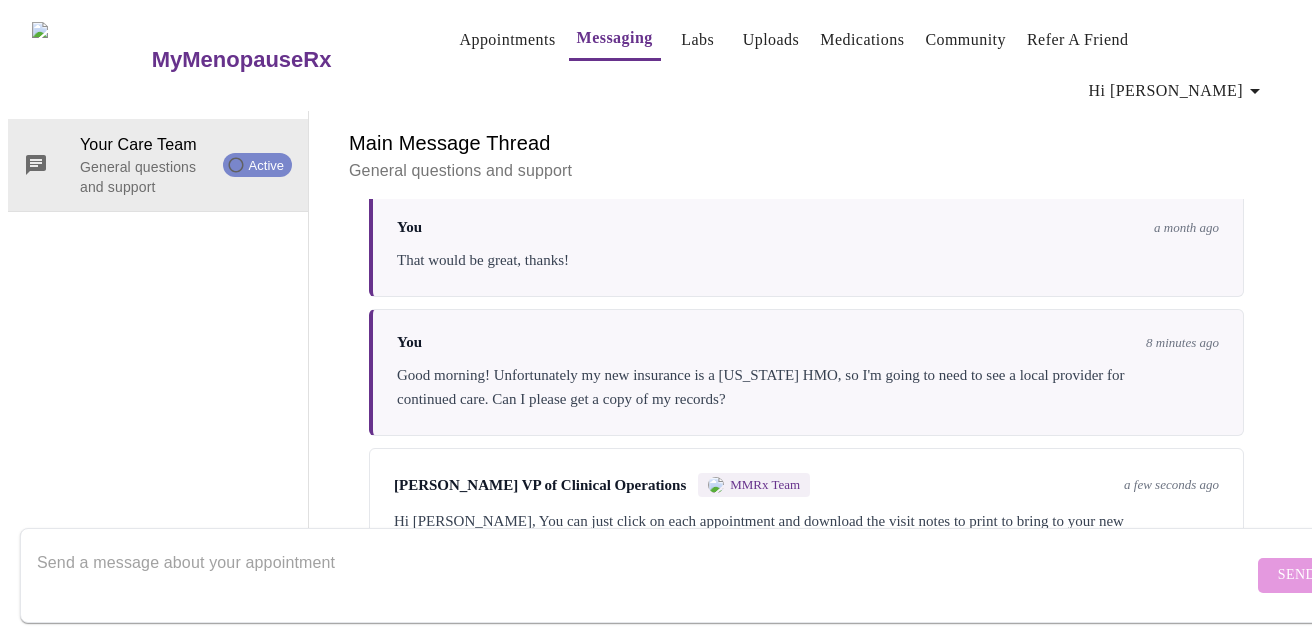 click at bounding box center [645, 575] 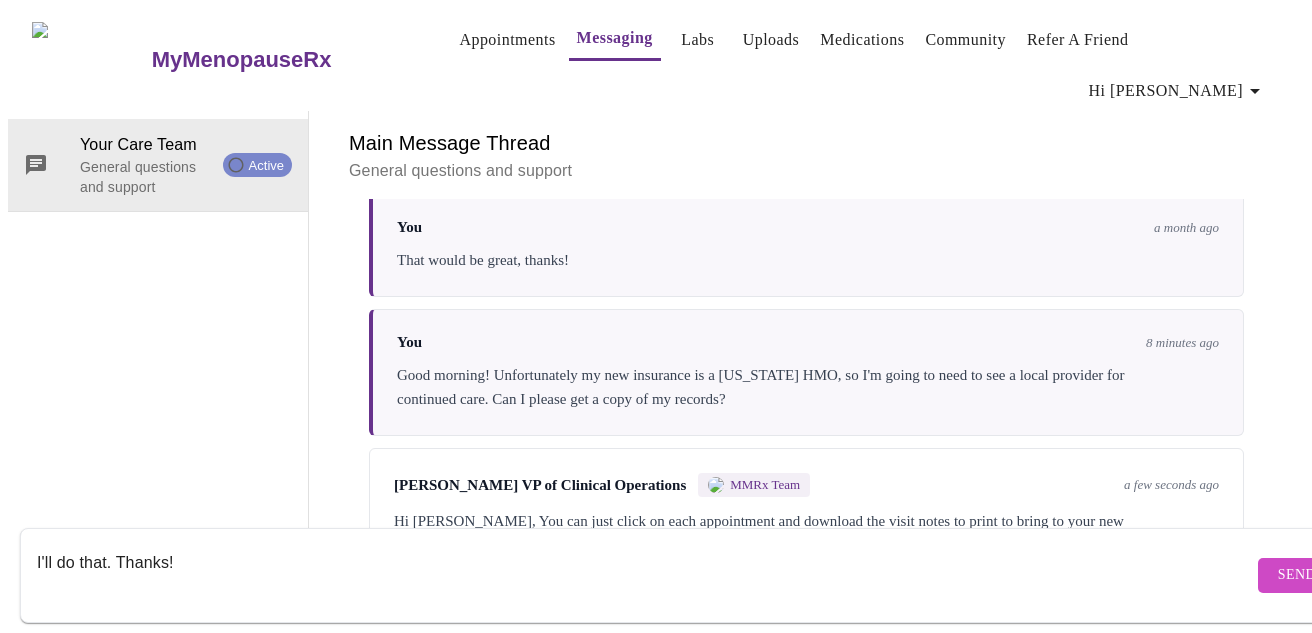 type on "I'll do that. Thanks!" 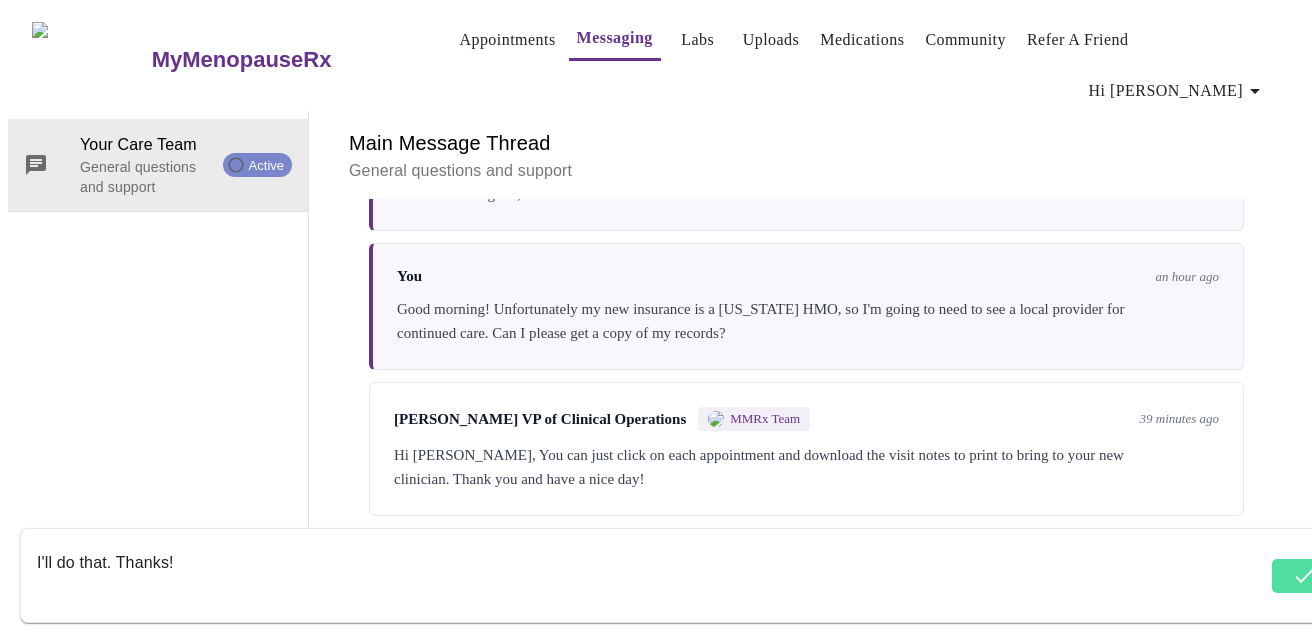 scroll, scrollTop: 2041, scrollLeft: 0, axis: vertical 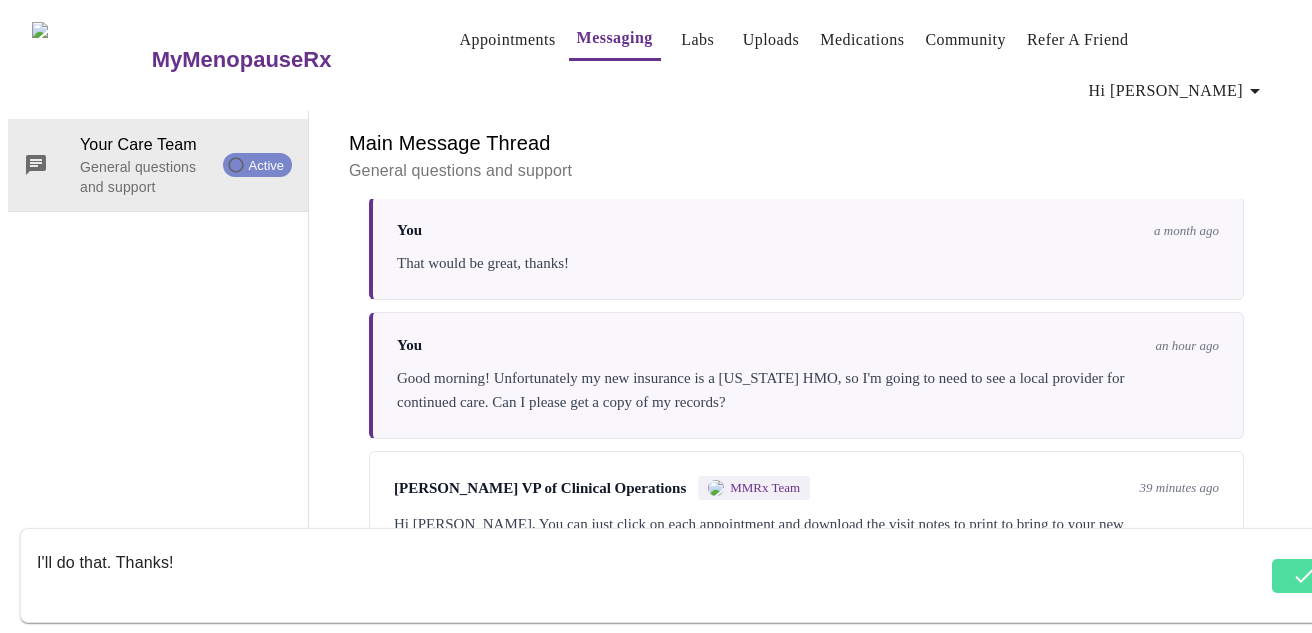 click on "Appointments" at bounding box center (507, 40) 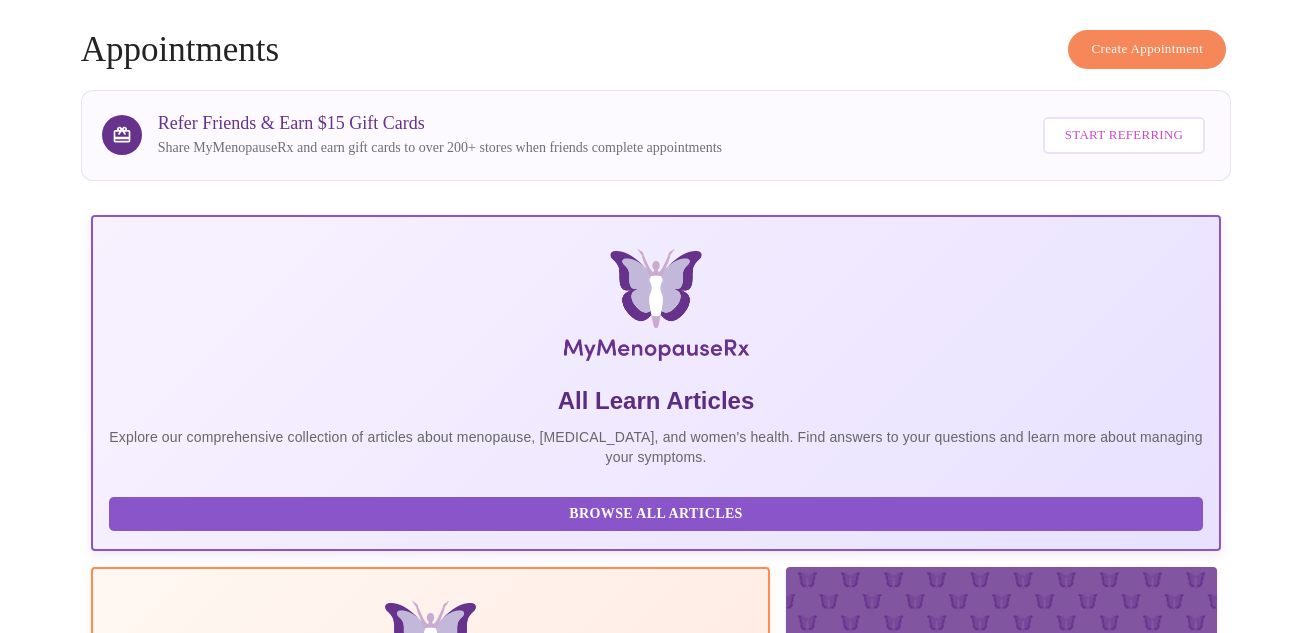 scroll, scrollTop: 0, scrollLeft: 0, axis: both 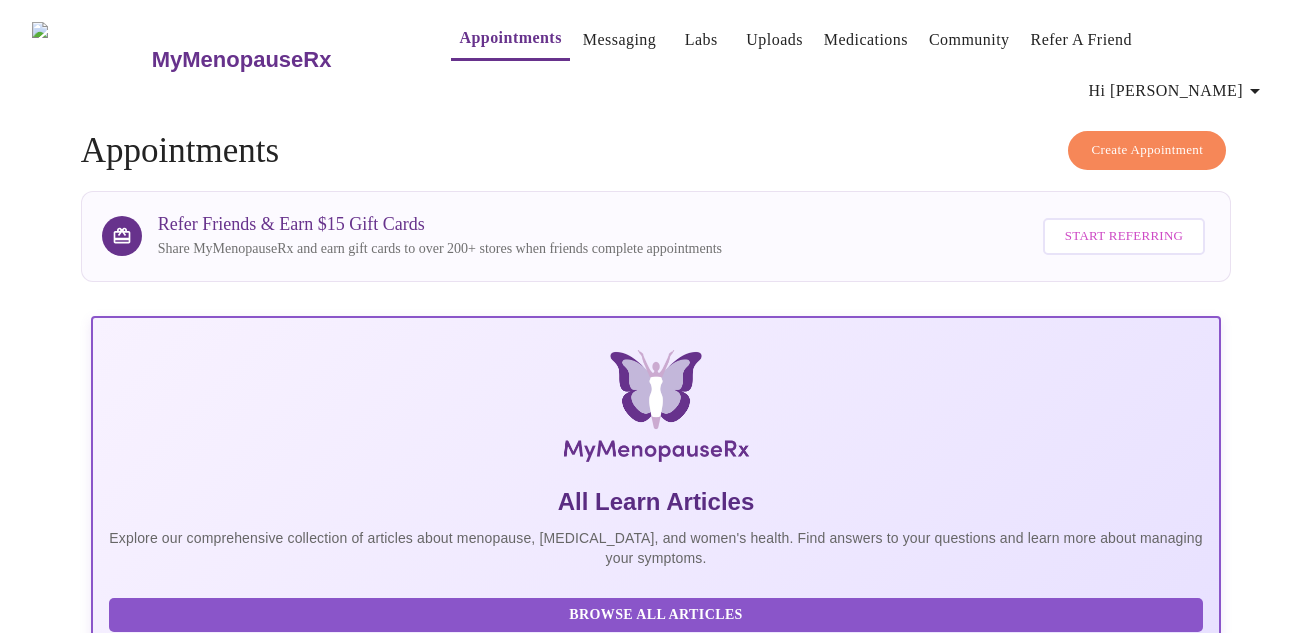click on "Hi [PERSON_NAME]" at bounding box center (1178, 91) 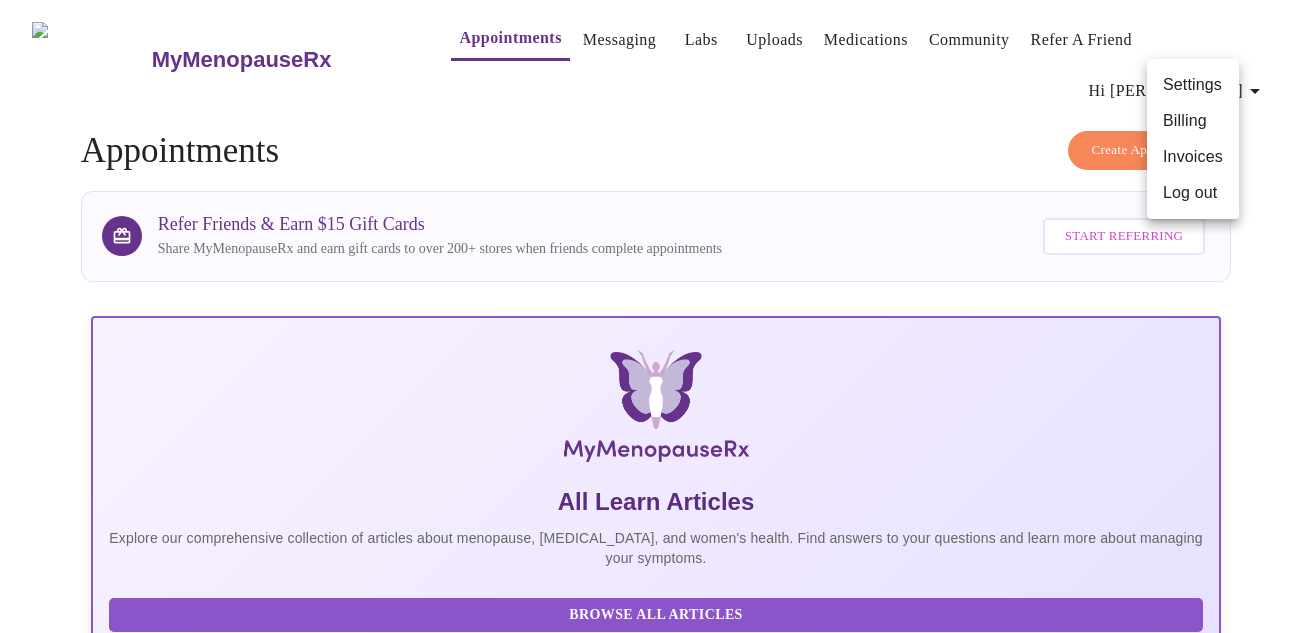click at bounding box center (656, 316) 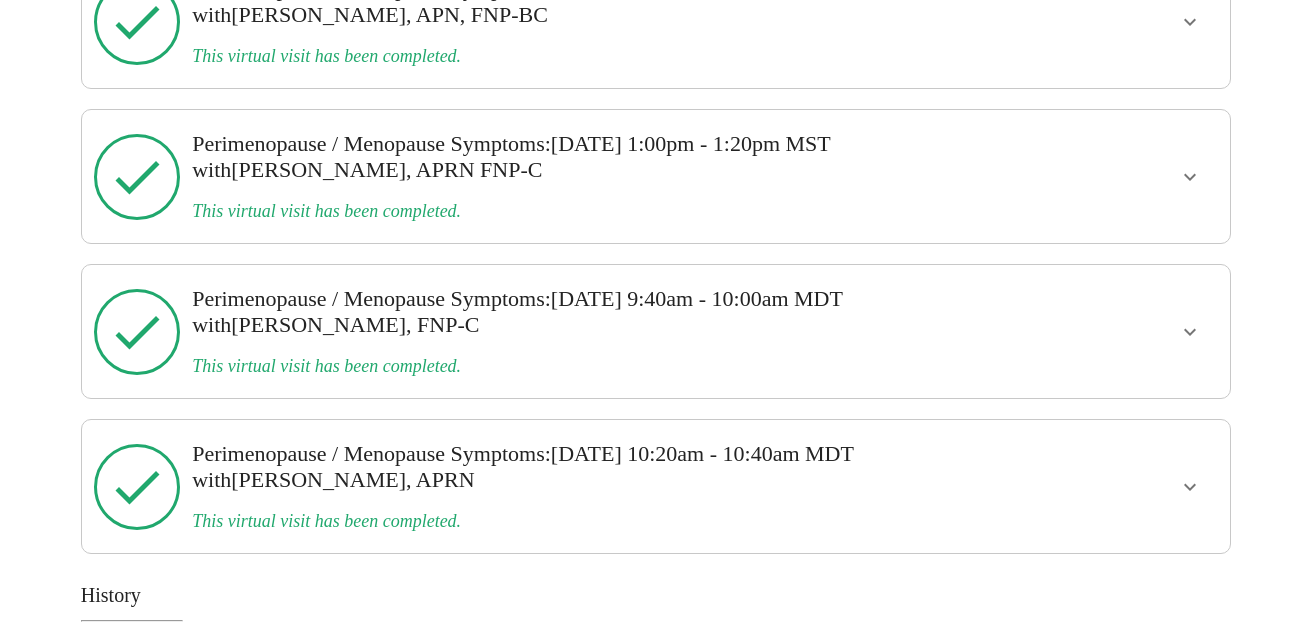 scroll, scrollTop: 2618, scrollLeft: 0, axis: vertical 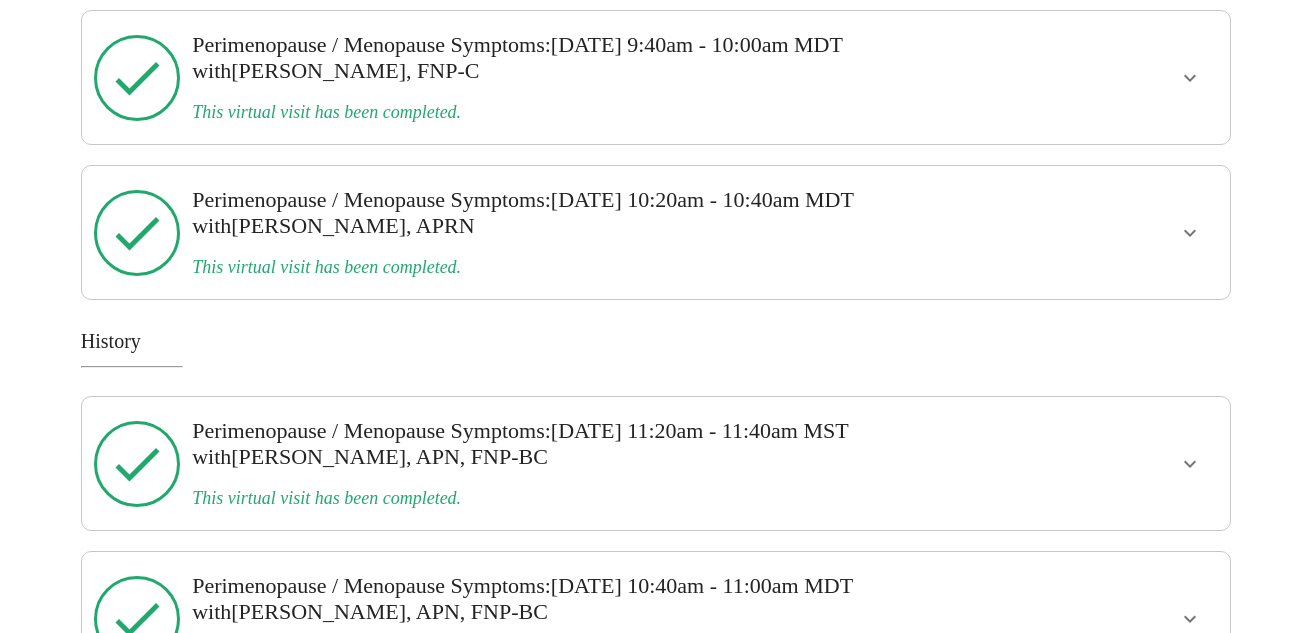 click 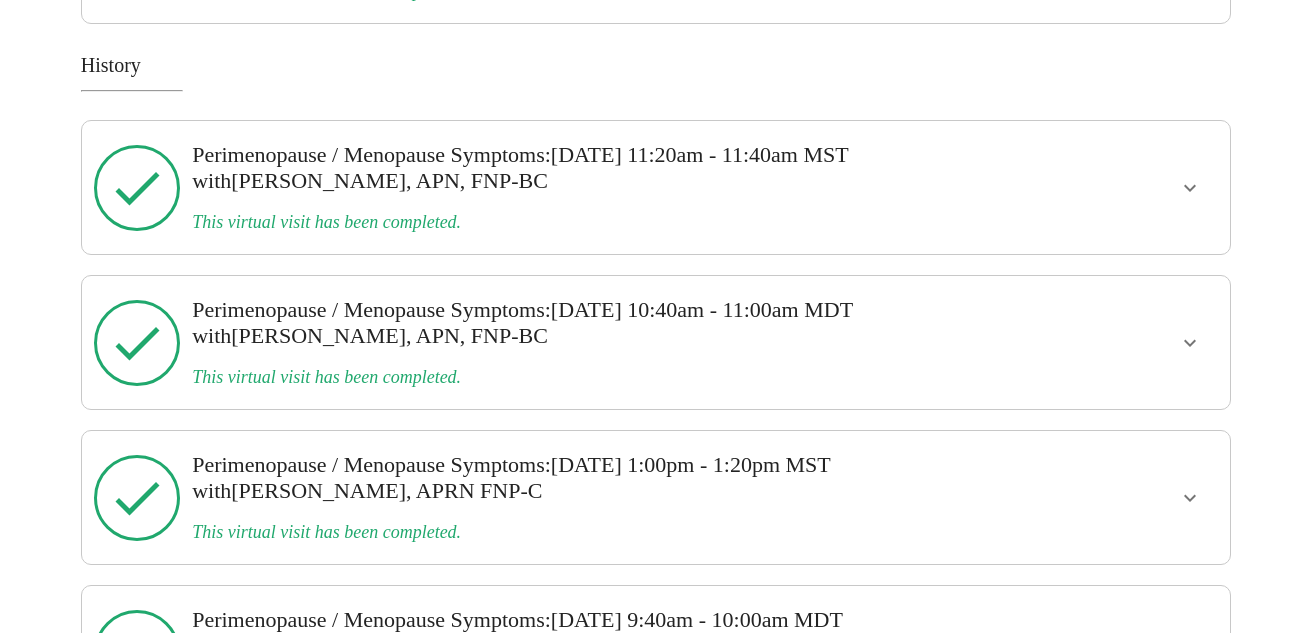 scroll, scrollTop: 2903, scrollLeft: 0, axis: vertical 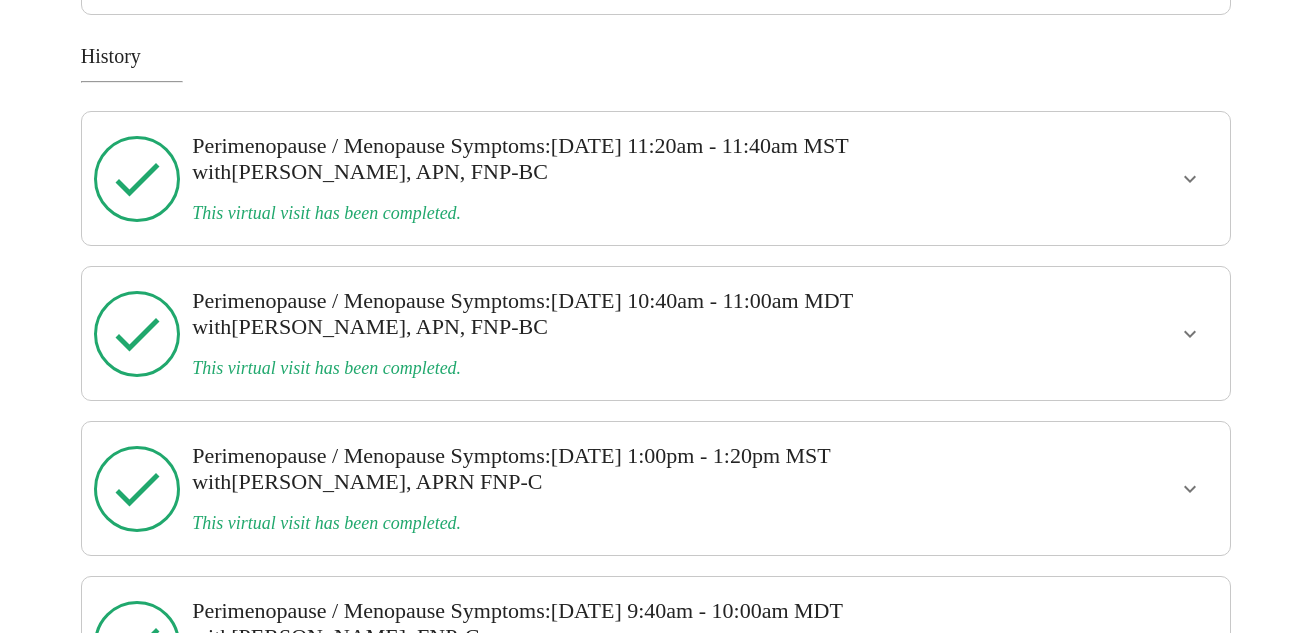 click on "View Appointment" at bounding box center (1116, 1013) 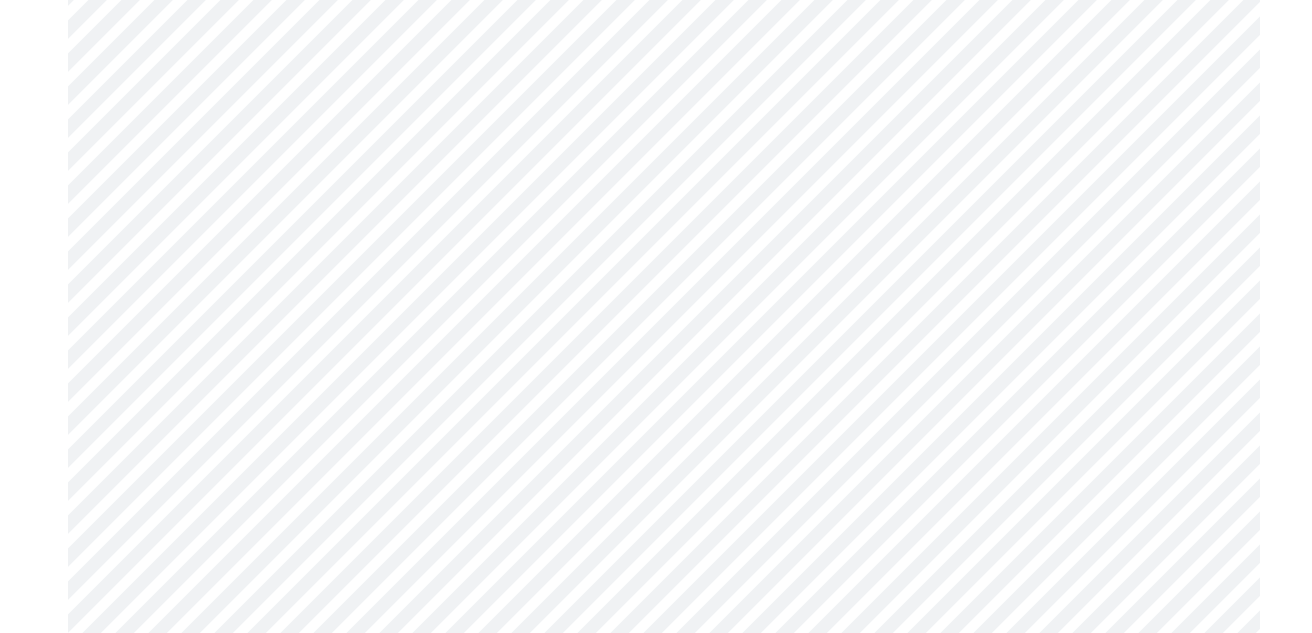 scroll, scrollTop: 523, scrollLeft: 0, axis: vertical 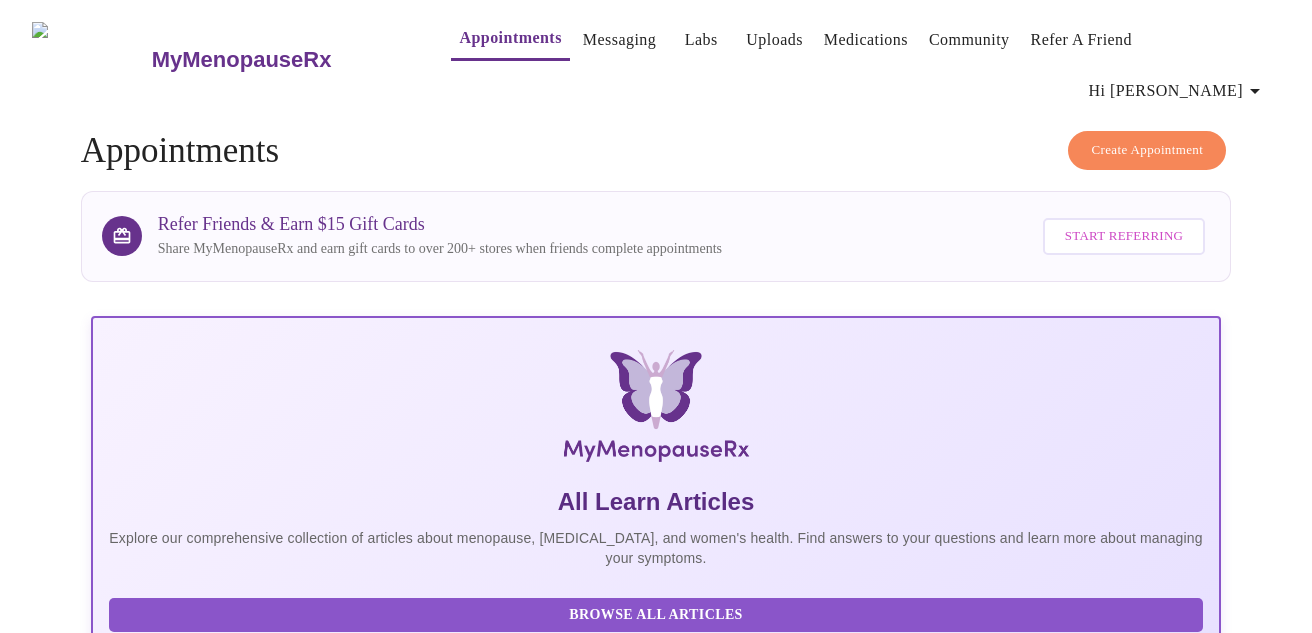 click on "Messaging" at bounding box center [619, 40] 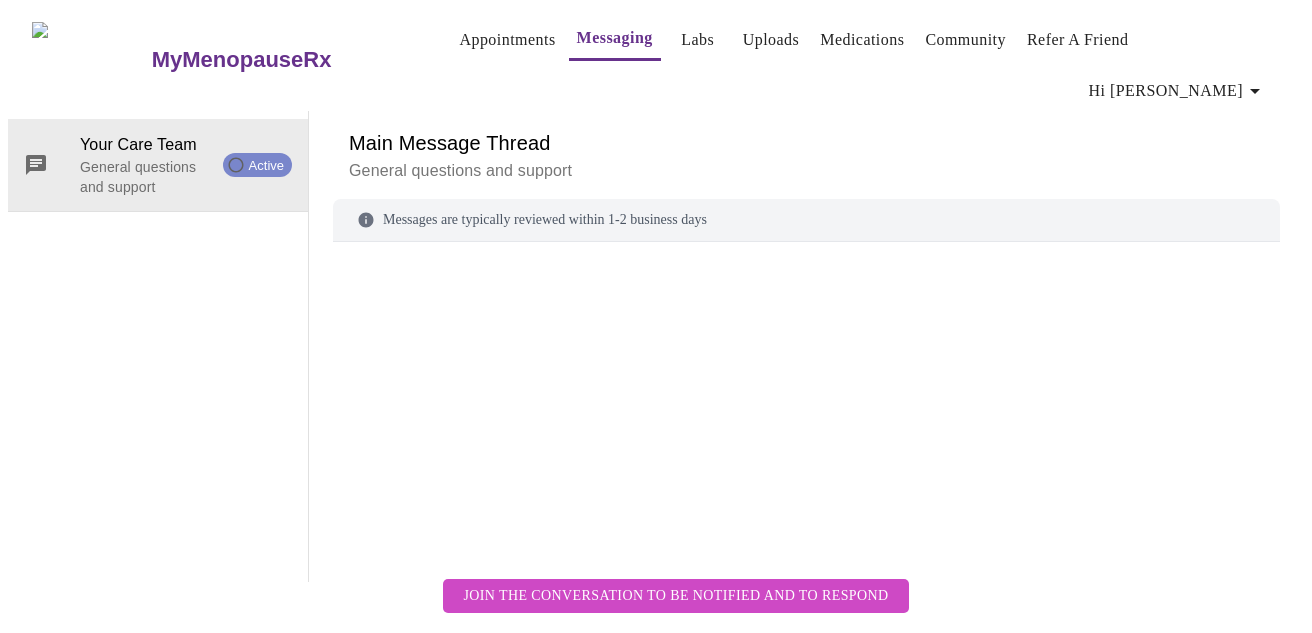 scroll, scrollTop: 123, scrollLeft: 0, axis: vertical 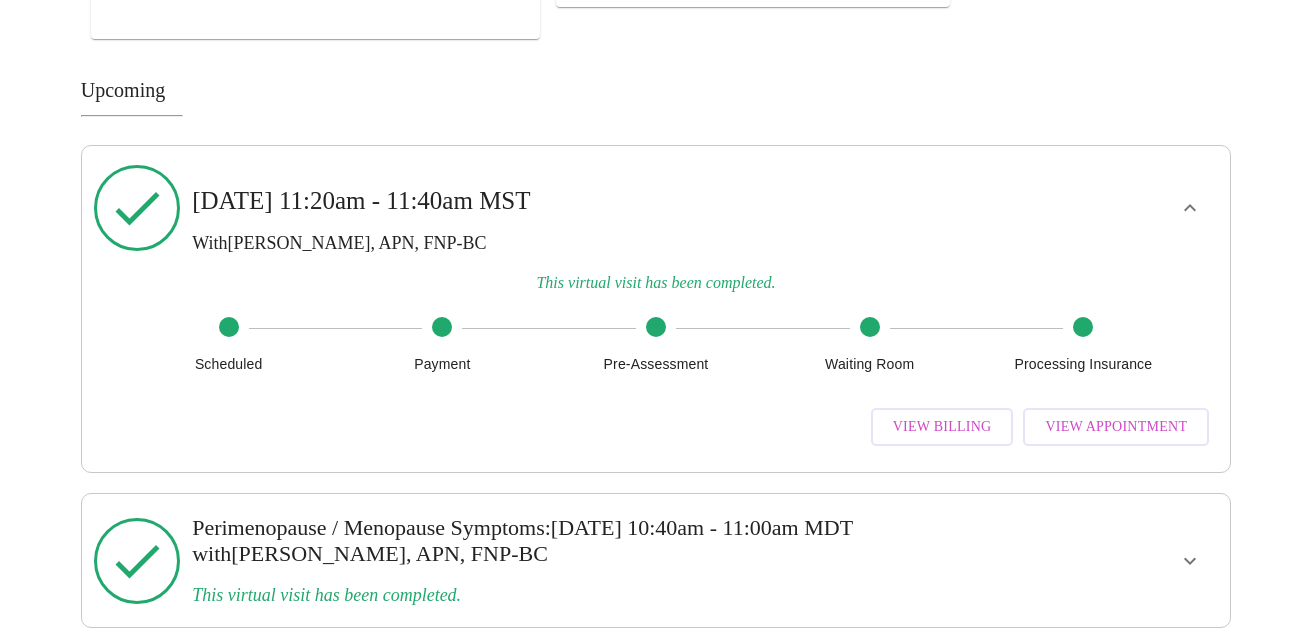 click 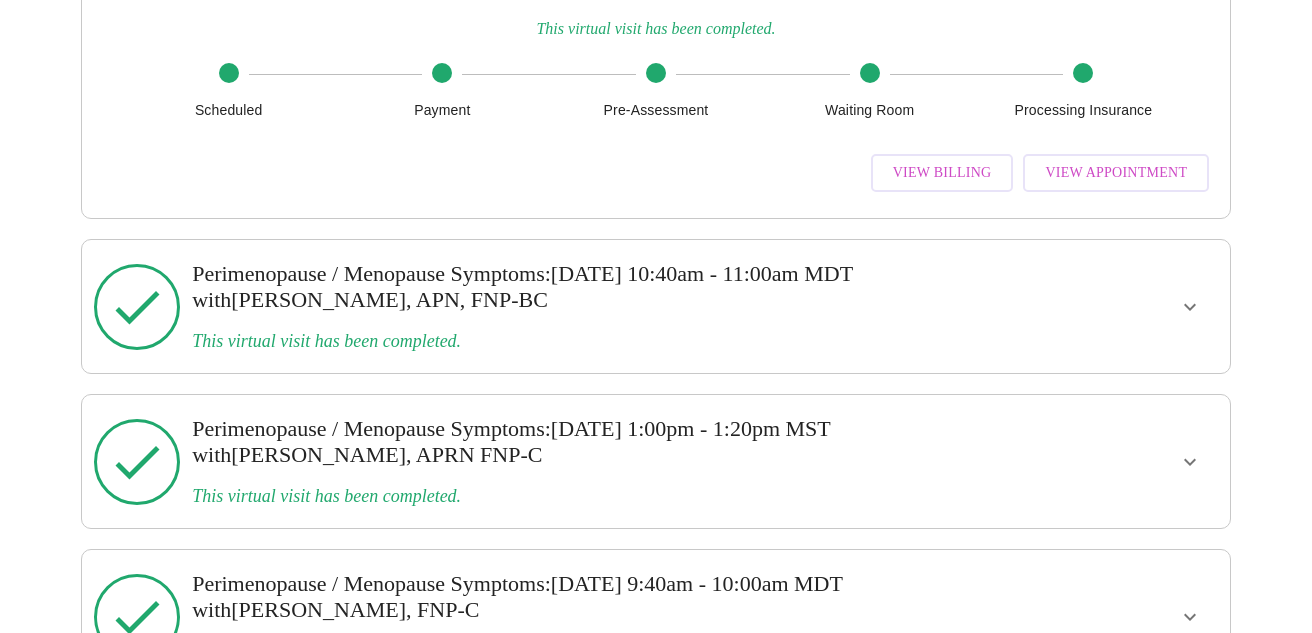 scroll, scrollTop: 2086, scrollLeft: 0, axis: vertical 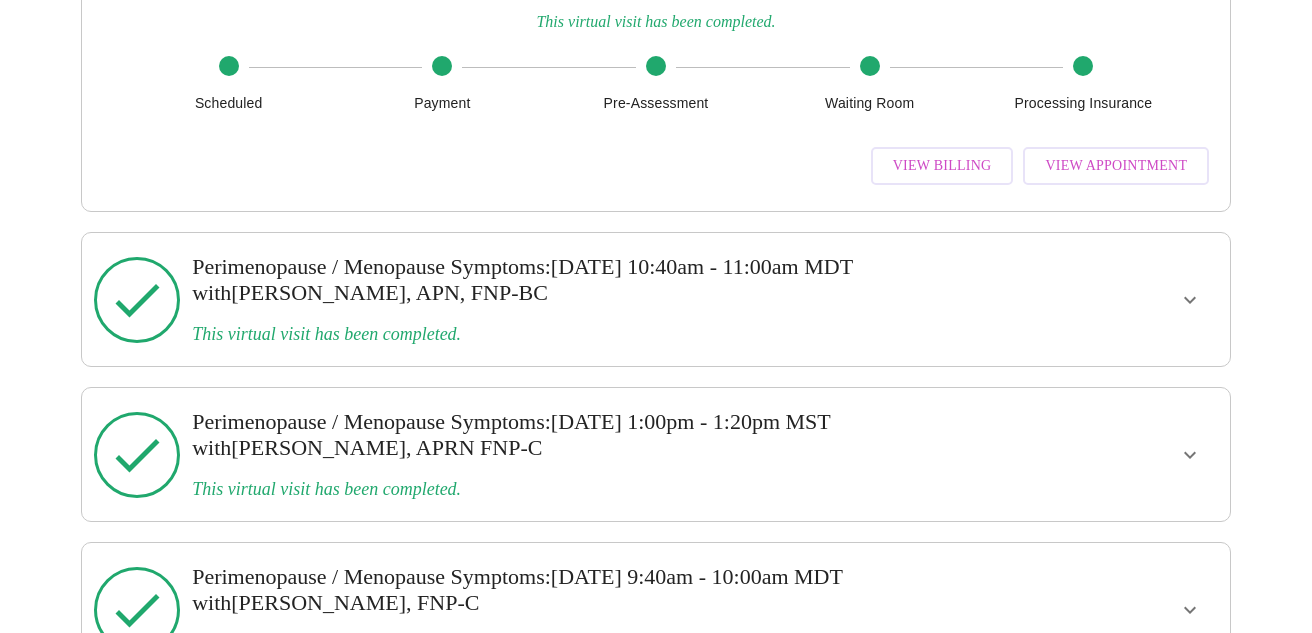click on "View Appointment" at bounding box center [1116, 979] 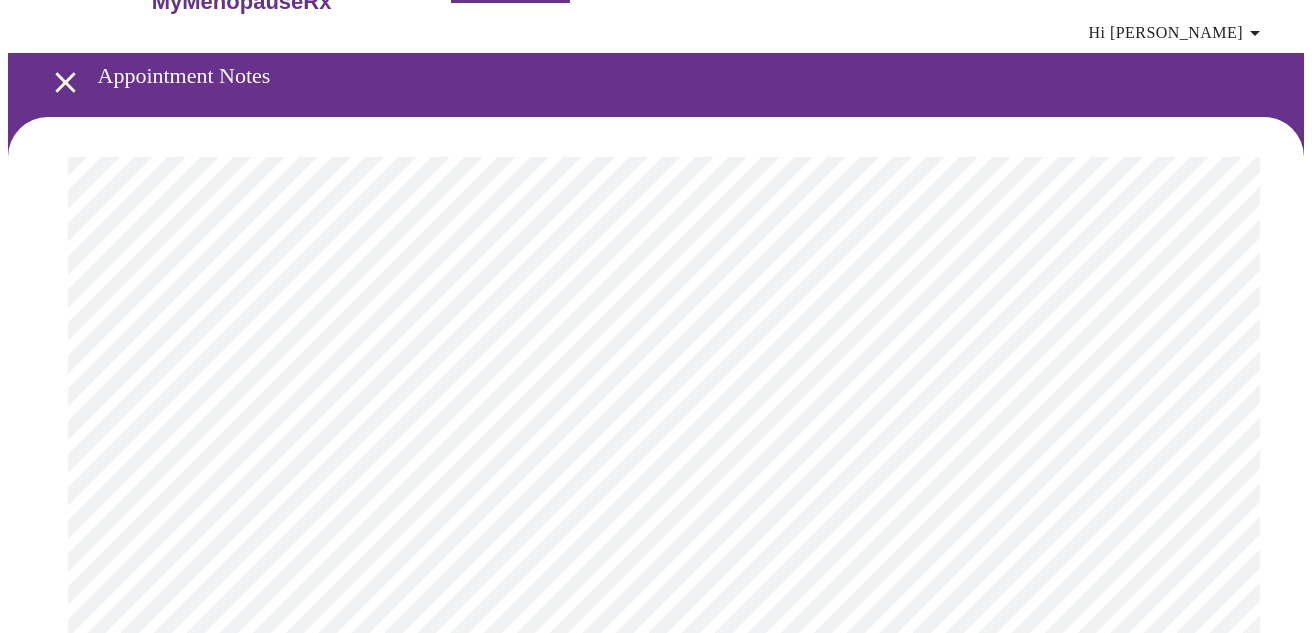 scroll, scrollTop: 37, scrollLeft: 0, axis: vertical 